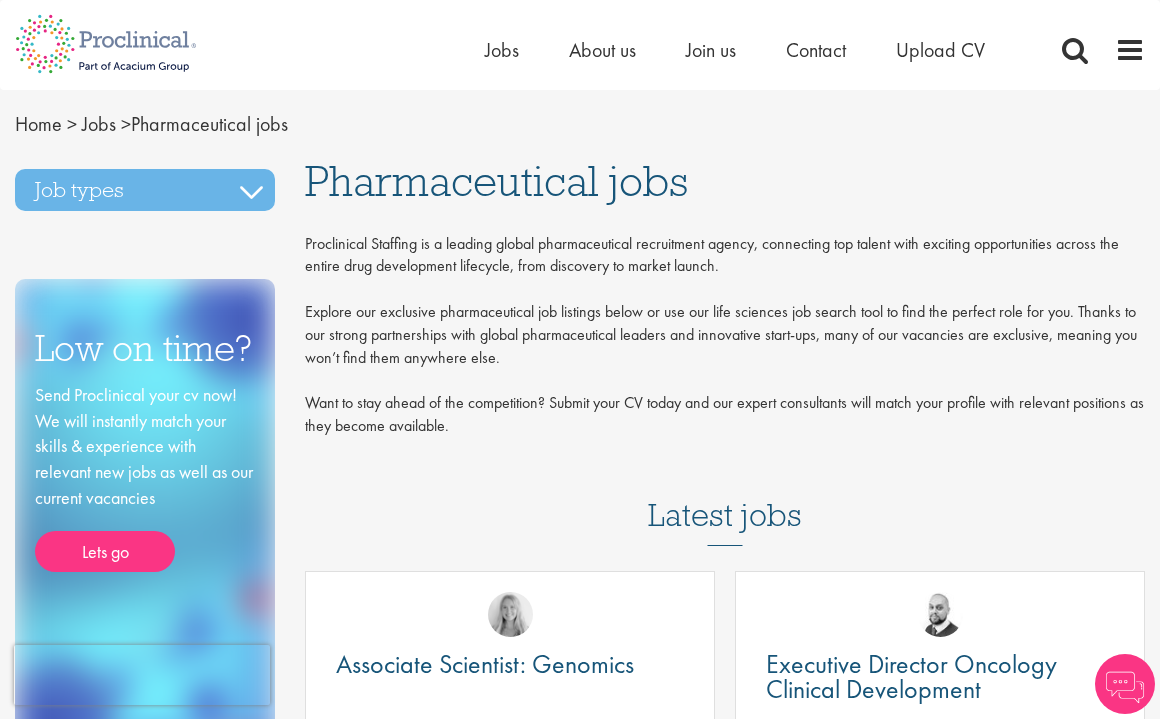 scroll, scrollTop: 0, scrollLeft: 0, axis: both 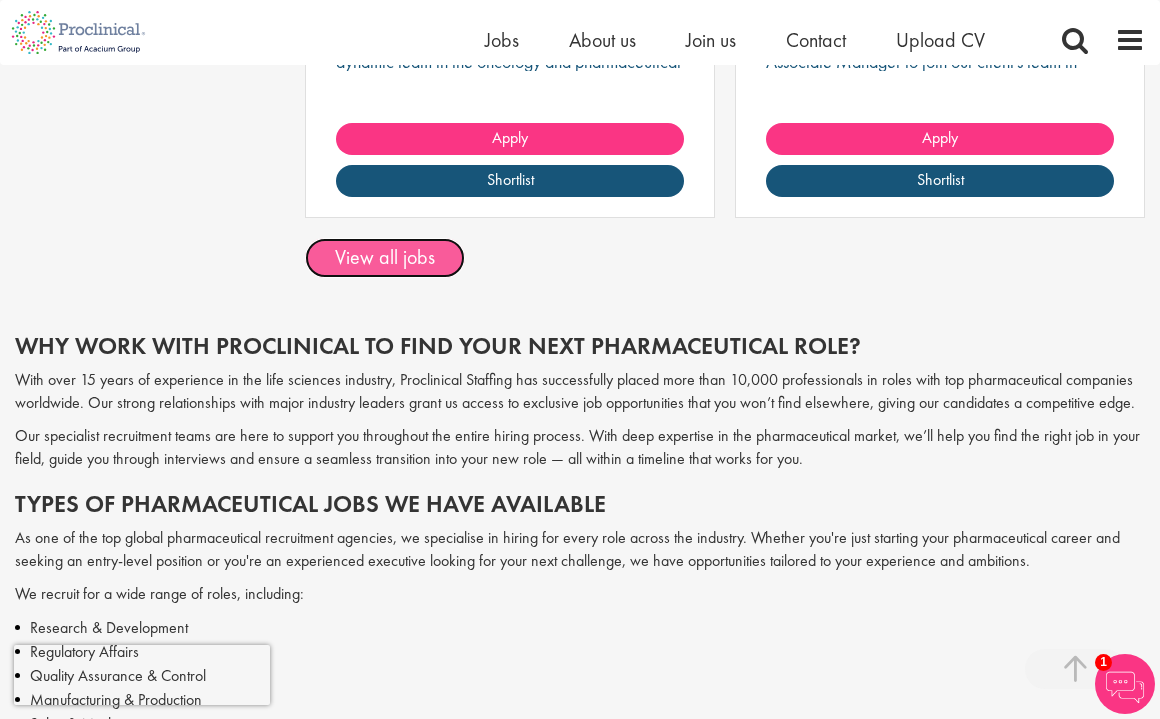 click on "View all jobs" at bounding box center (385, 258) 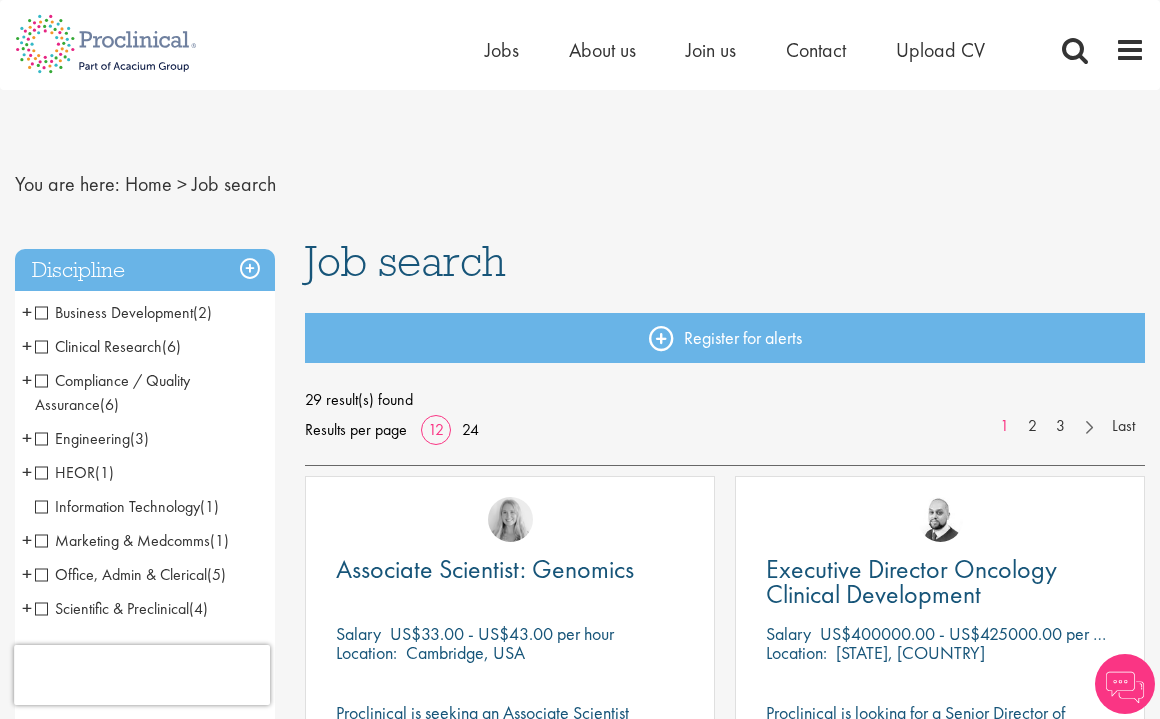 scroll, scrollTop: 0, scrollLeft: 0, axis: both 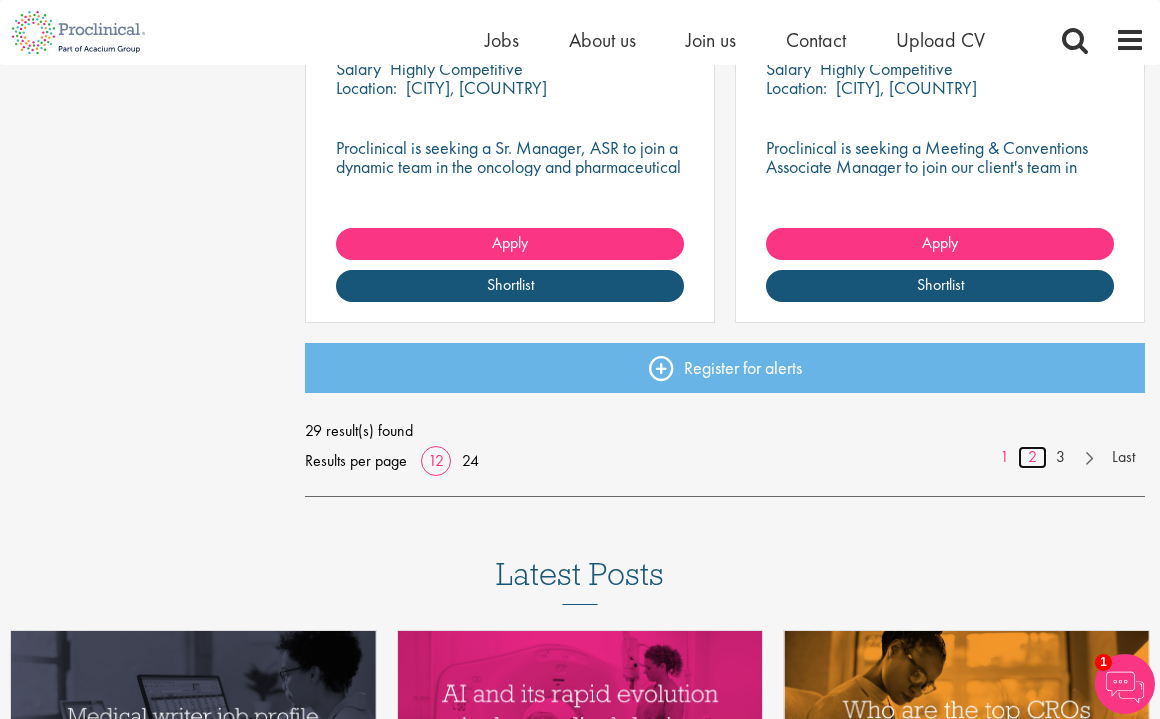 click on "2" at bounding box center (1032, 457) 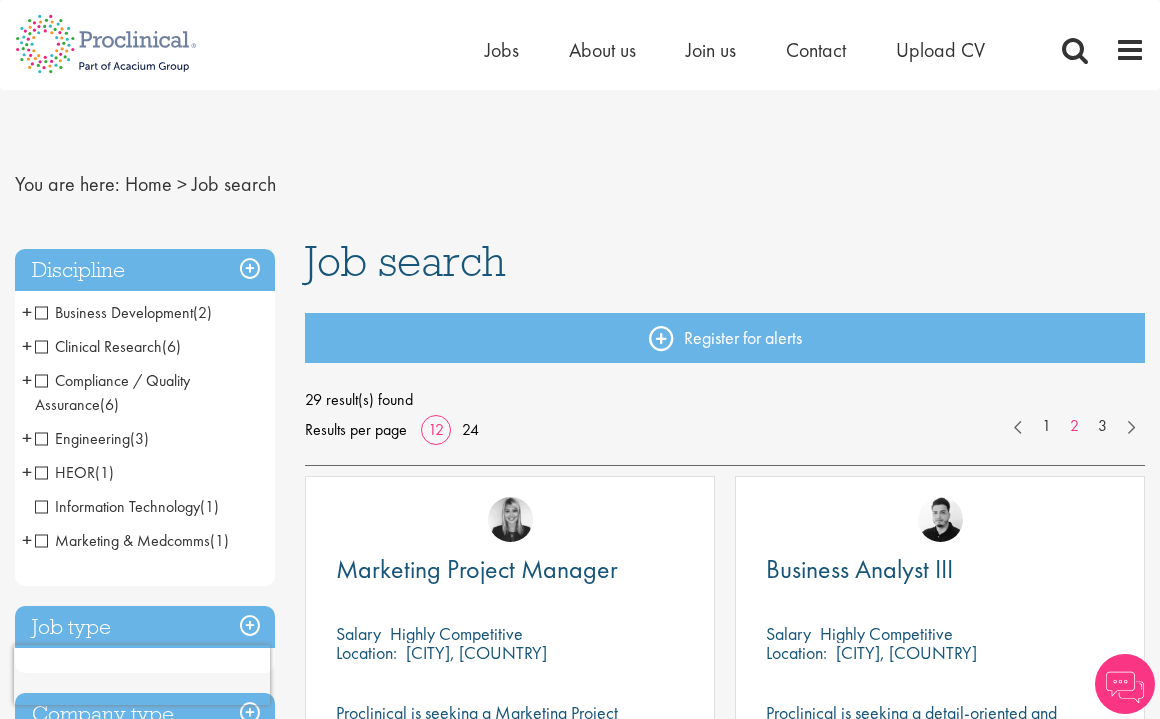 scroll, scrollTop: 0, scrollLeft: 0, axis: both 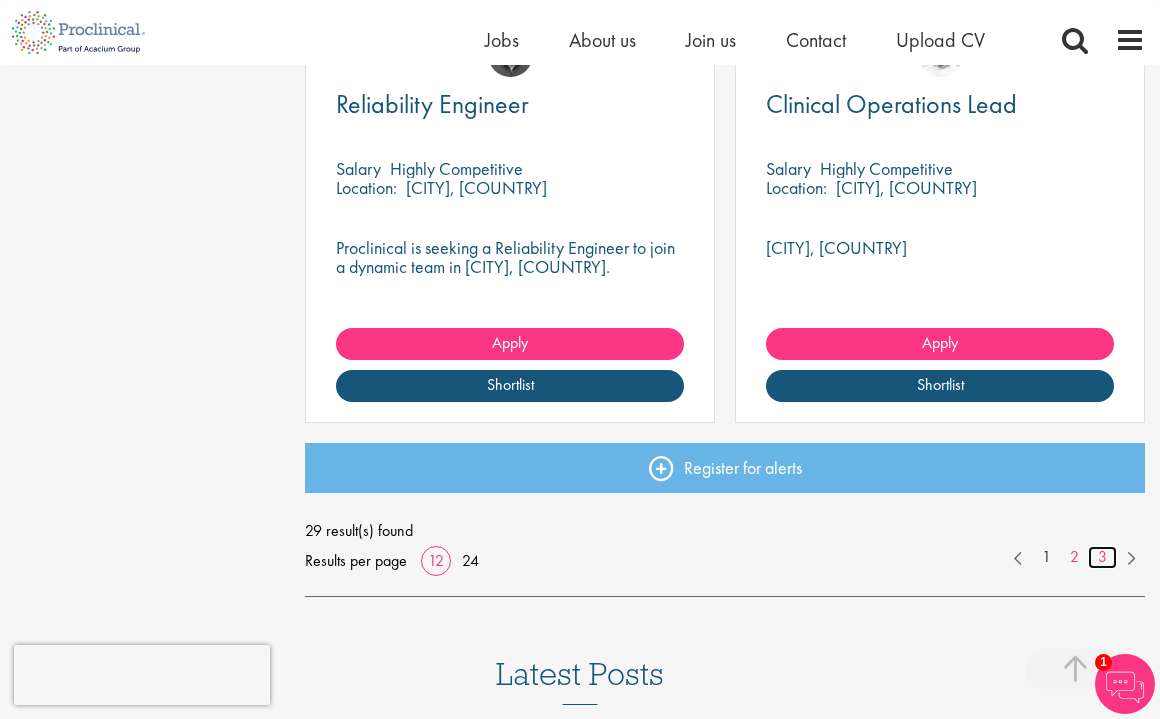 click on "3" at bounding box center [1102, 557] 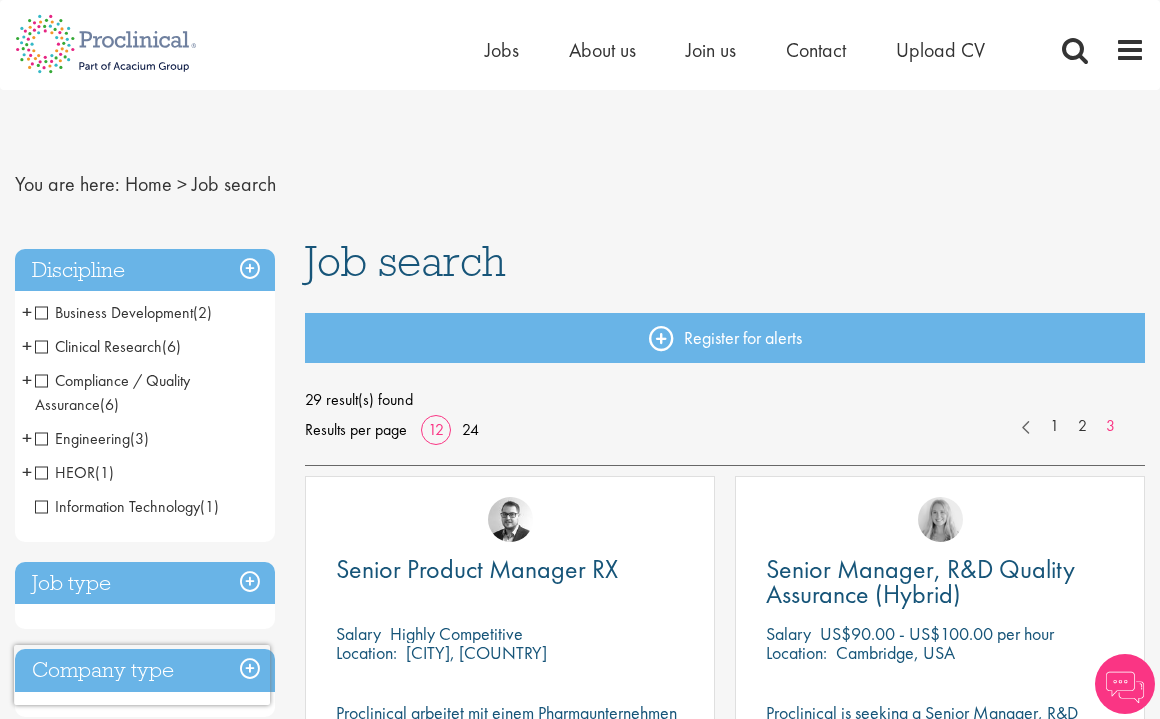 scroll, scrollTop: 0, scrollLeft: 0, axis: both 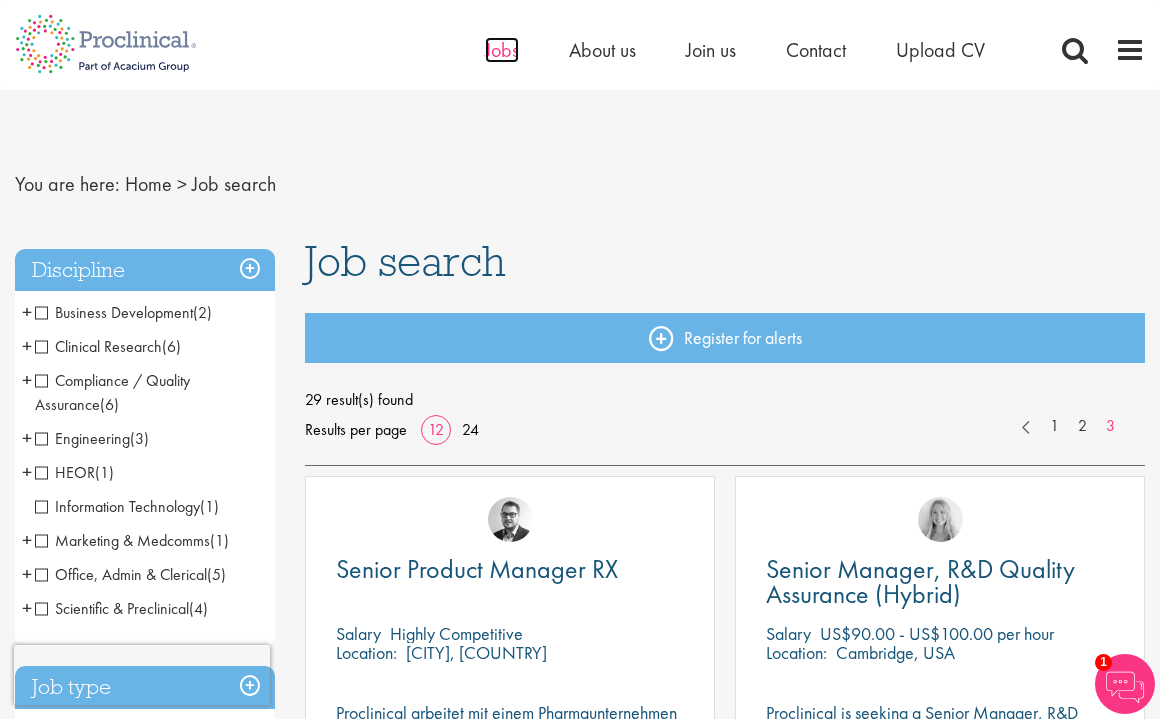 click on "Jobs" at bounding box center (502, 50) 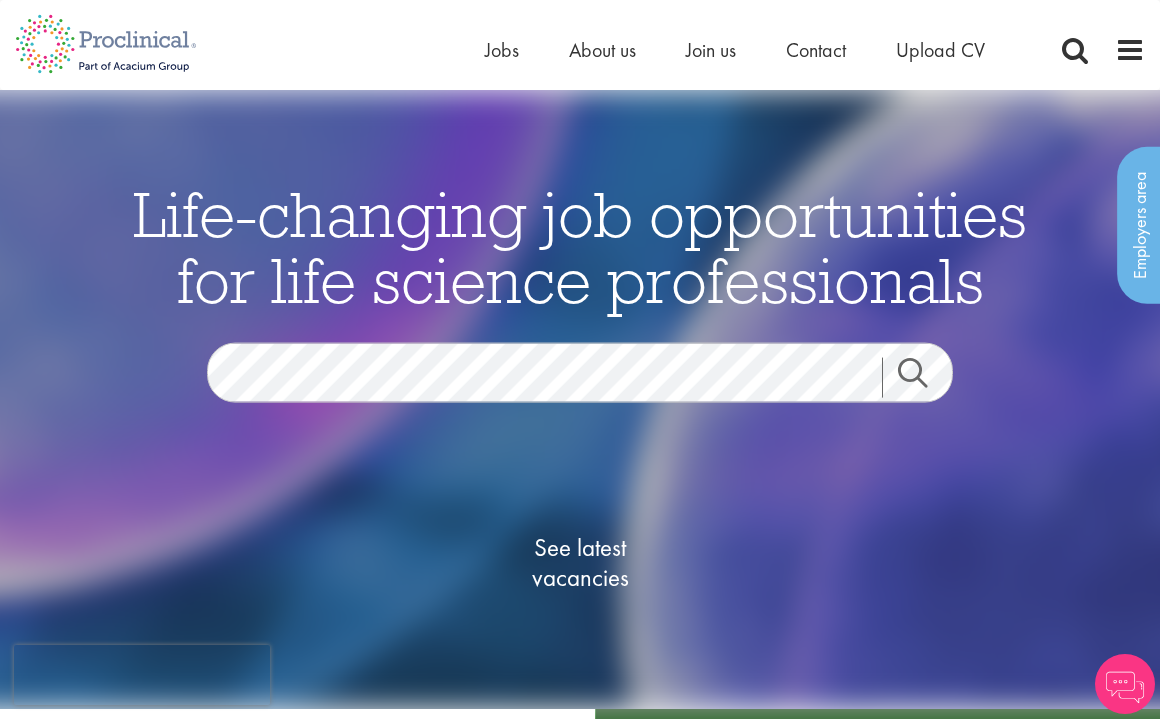 scroll, scrollTop: 0, scrollLeft: 0, axis: both 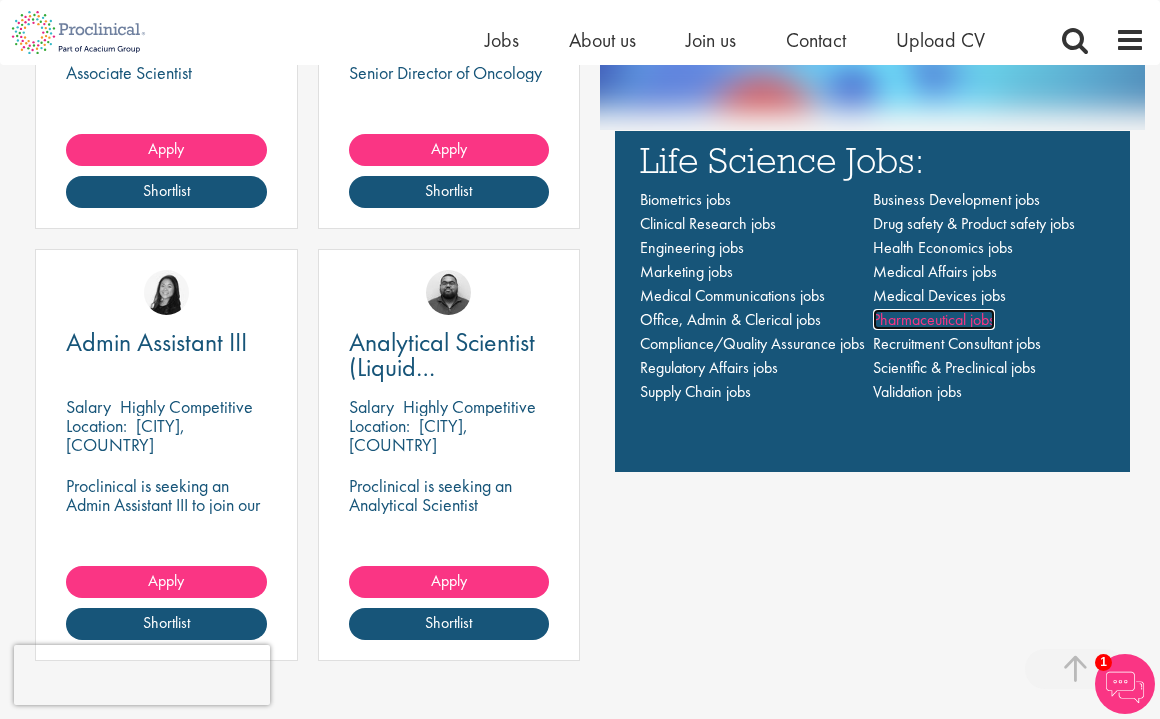 click on "Pharmaceutical jobs" at bounding box center (934, 319) 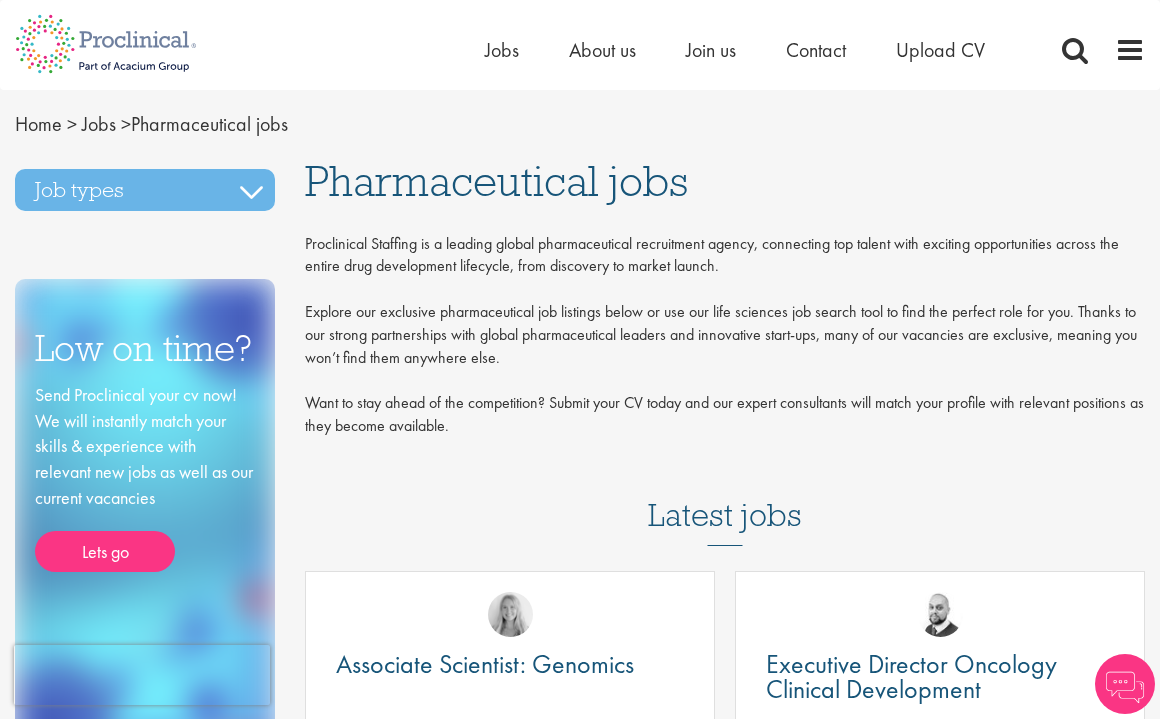scroll, scrollTop: 0, scrollLeft: 0, axis: both 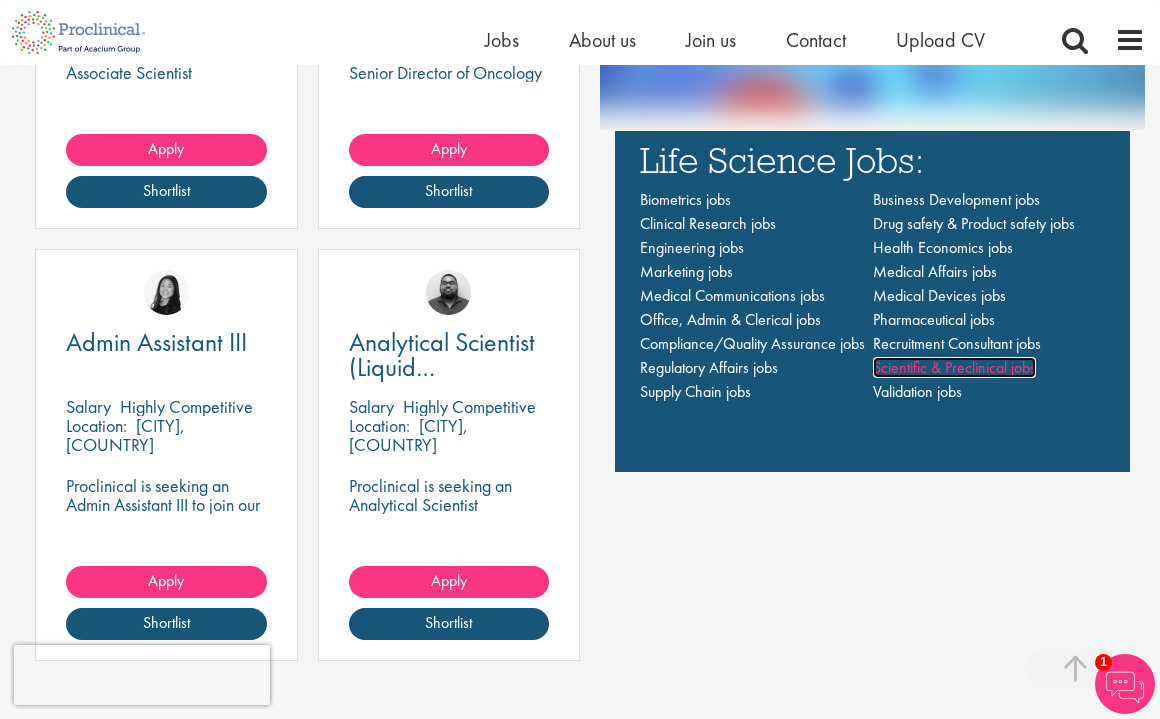 click on "Scientific & Preclinical jobs" at bounding box center [954, 367] 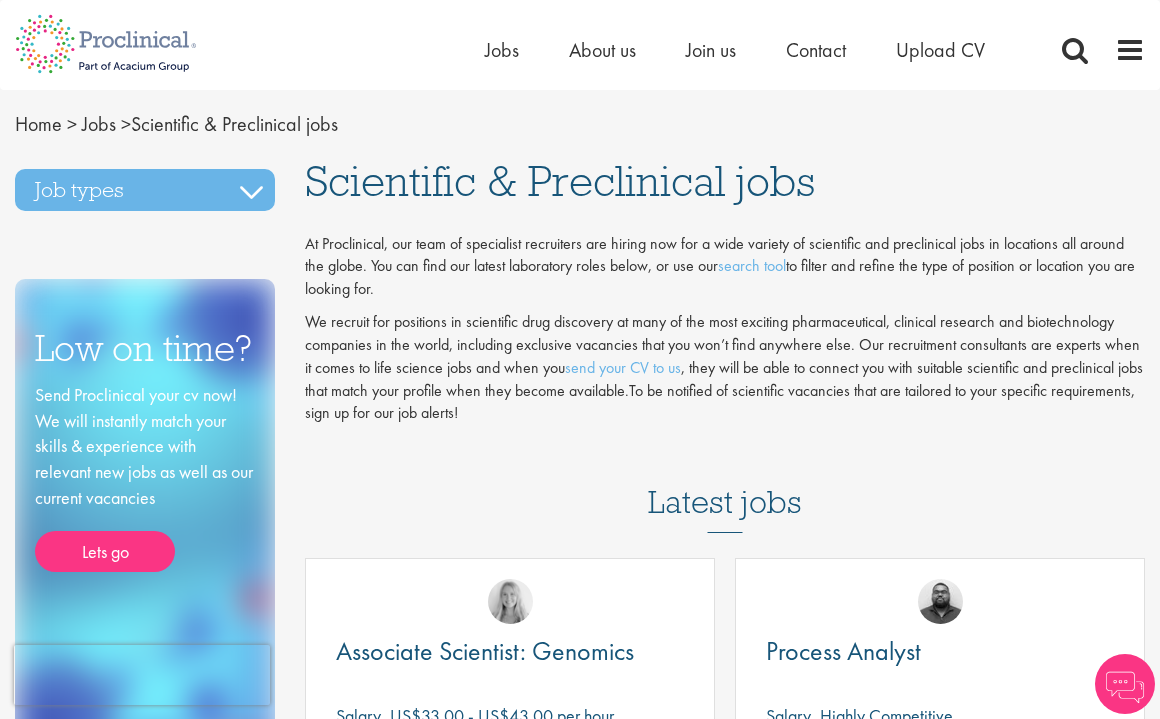scroll, scrollTop: 0, scrollLeft: 0, axis: both 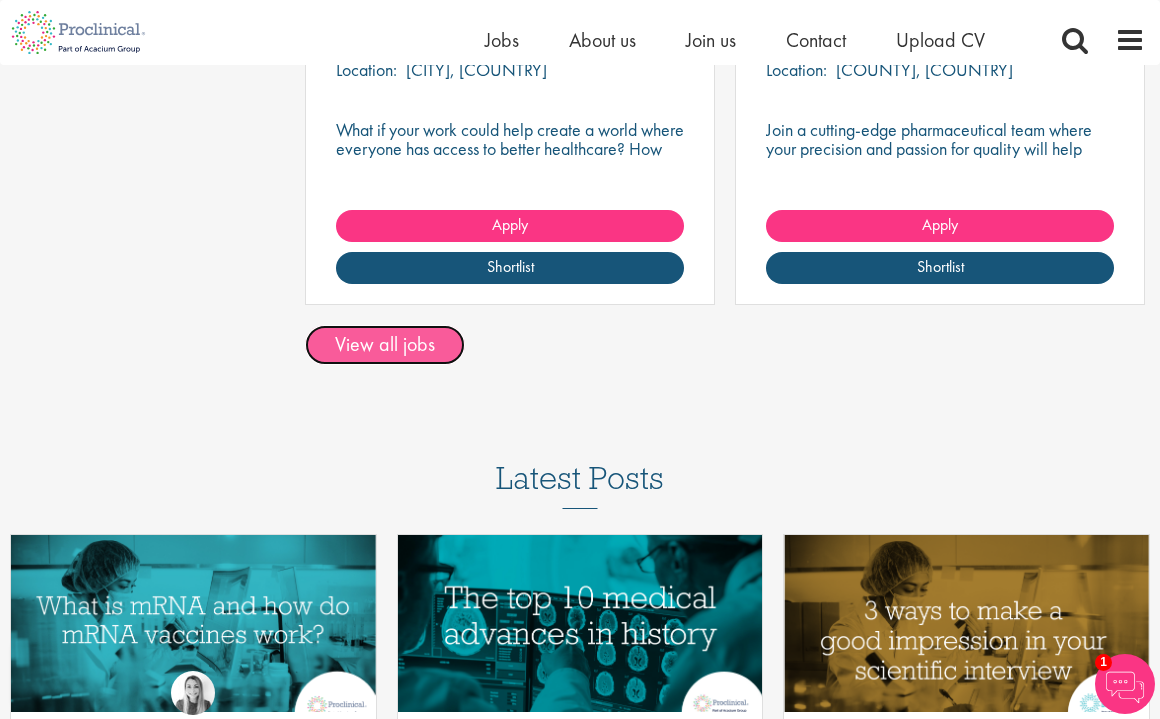click on "View all jobs" at bounding box center (385, 345) 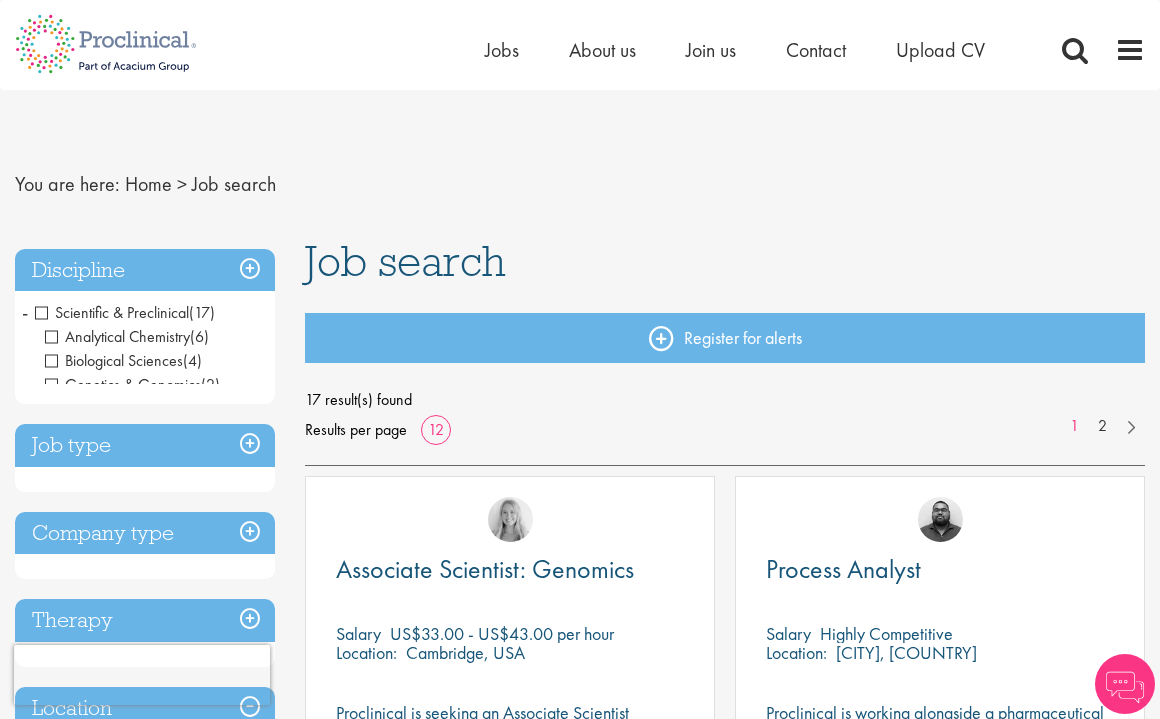 scroll, scrollTop: 0, scrollLeft: 0, axis: both 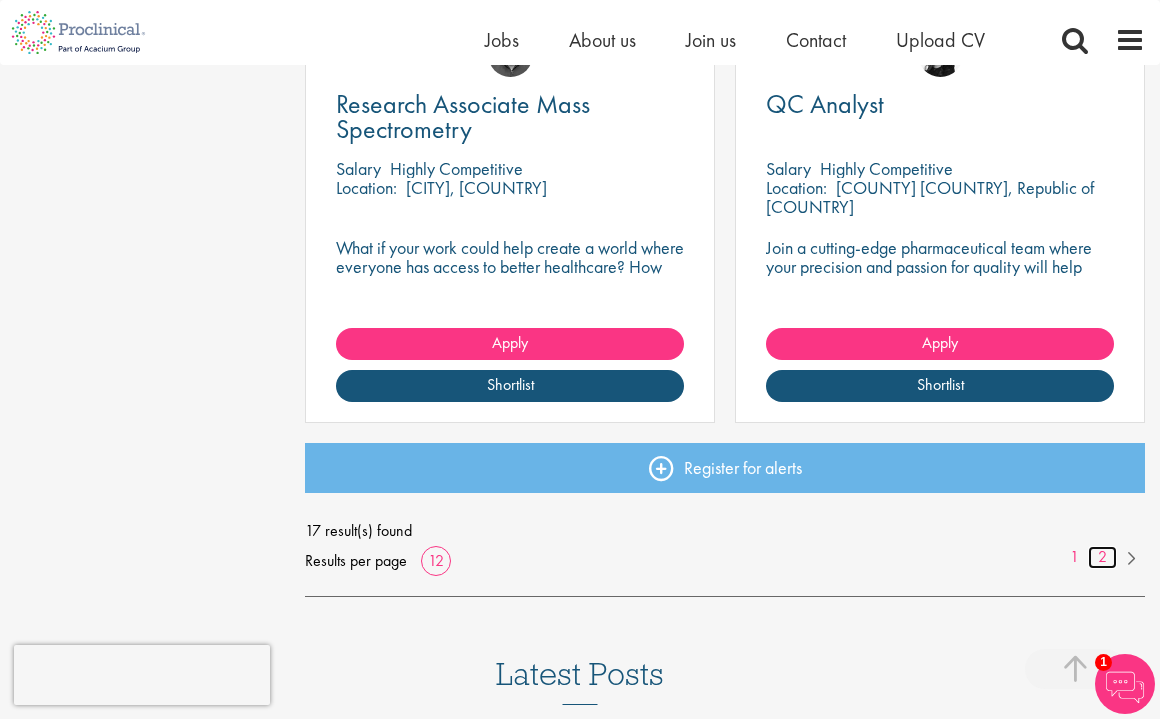 click on "2" at bounding box center (1102, 557) 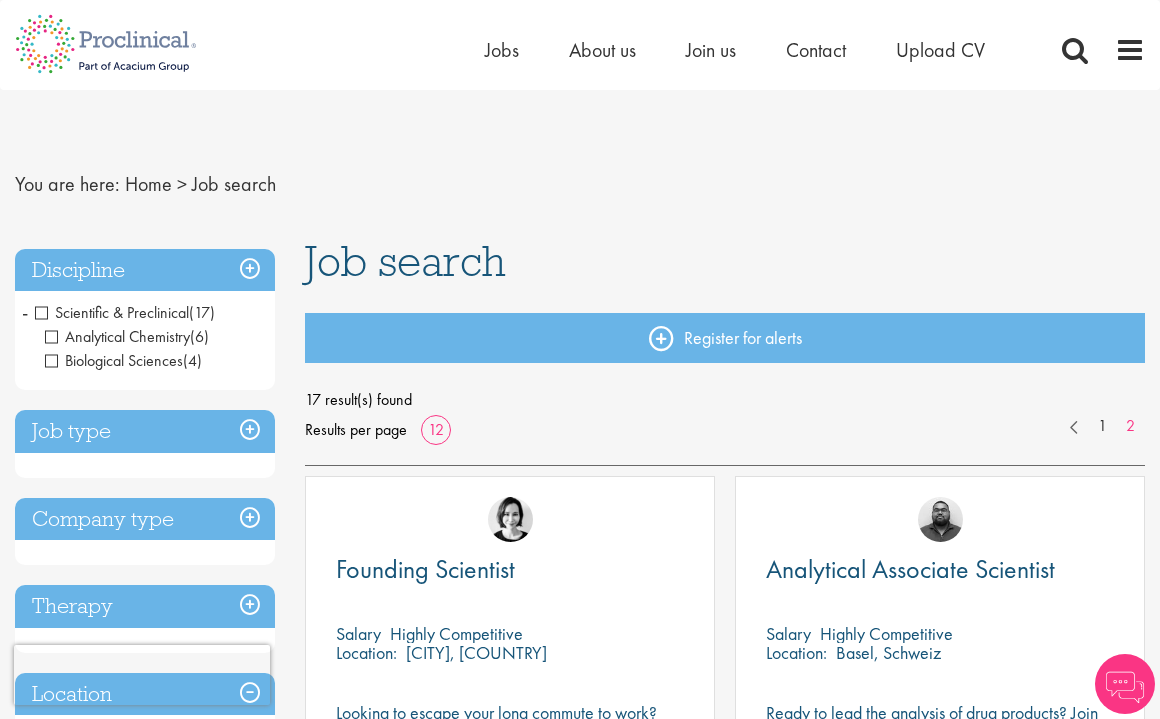 scroll, scrollTop: 0, scrollLeft: 0, axis: both 